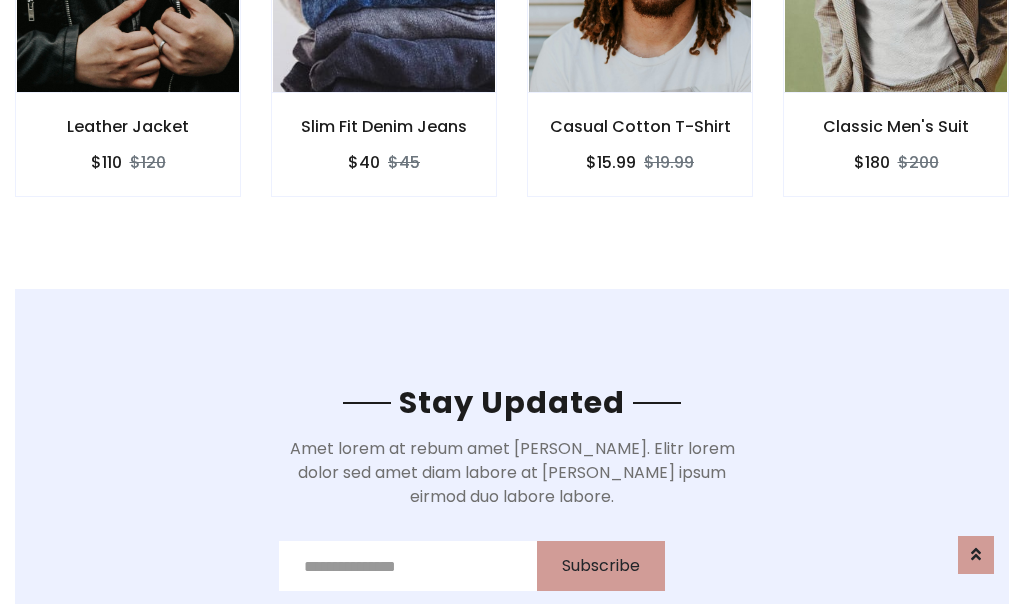 scroll, scrollTop: 3012, scrollLeft: 0, axis: vertical 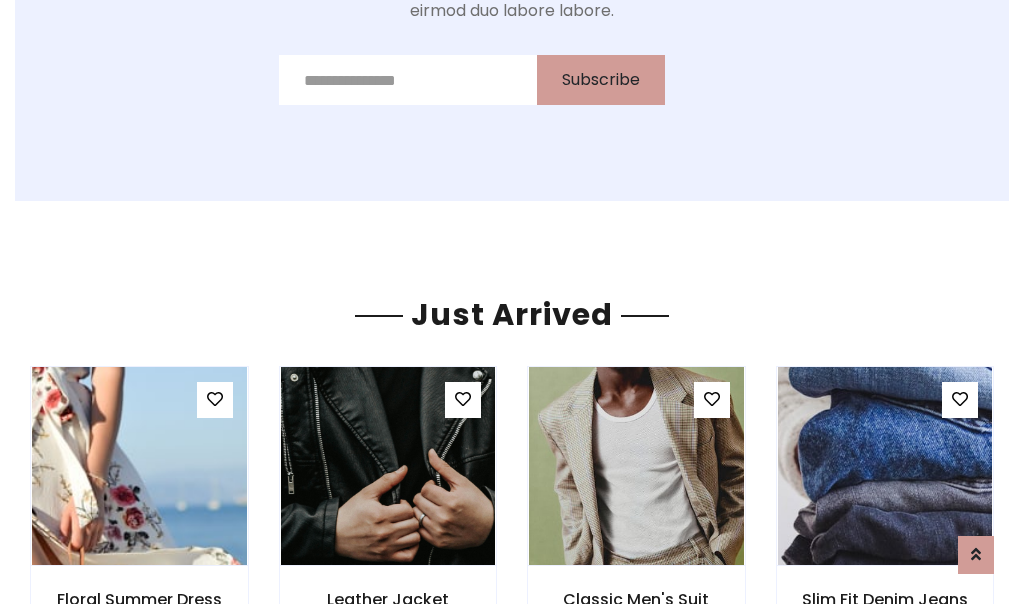 click on "Casual Cotton T-Shirt
$15.99
$19.99" at bounding box center [640, -428] 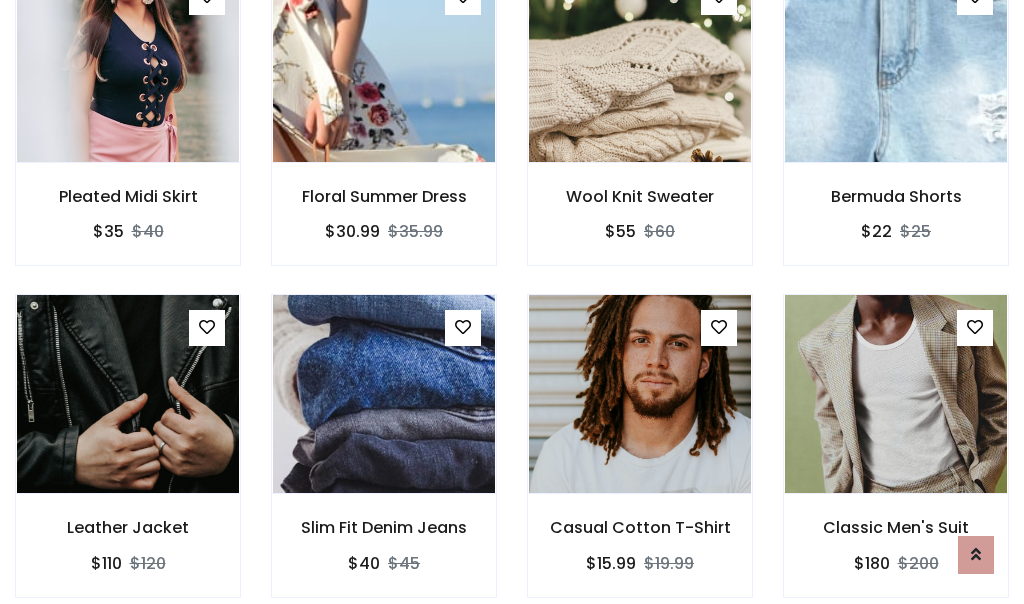 click on "Casual Cotton T-Shirt
$15.99
$19.99" at bounding box center (640, 459) 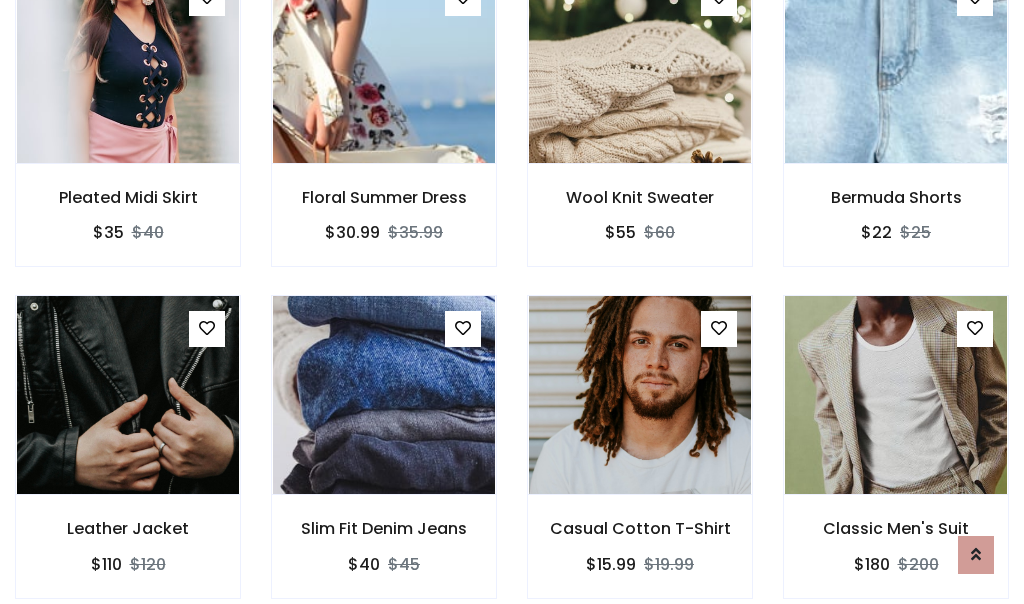 click on "Casual Cotton T-Shirt
$15.99
$19.99" at bounding box center (640, 460) 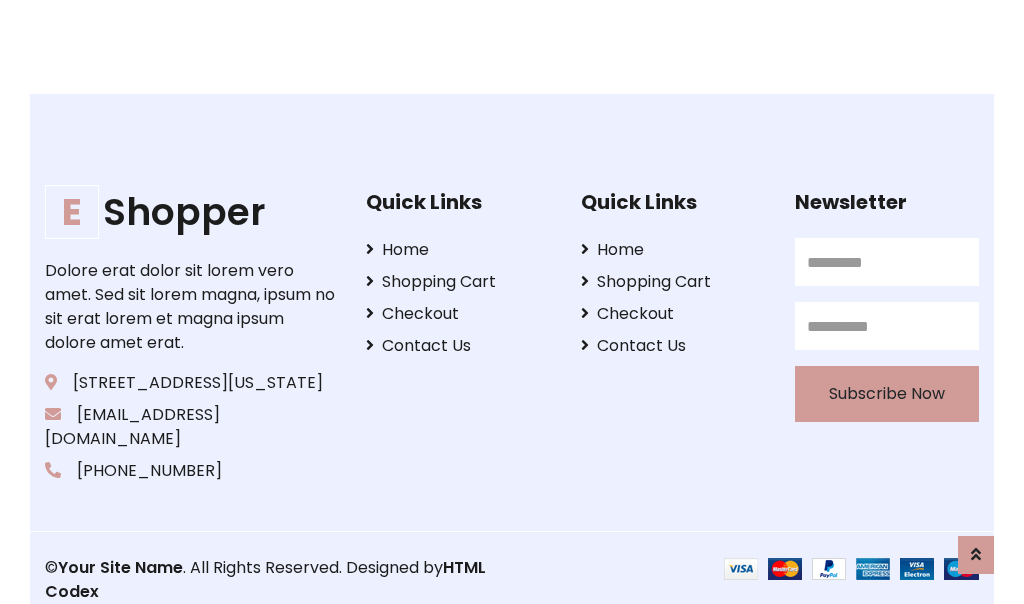 scroll, scrollTop: 3807, scrollLeft: 0, axis: vertical 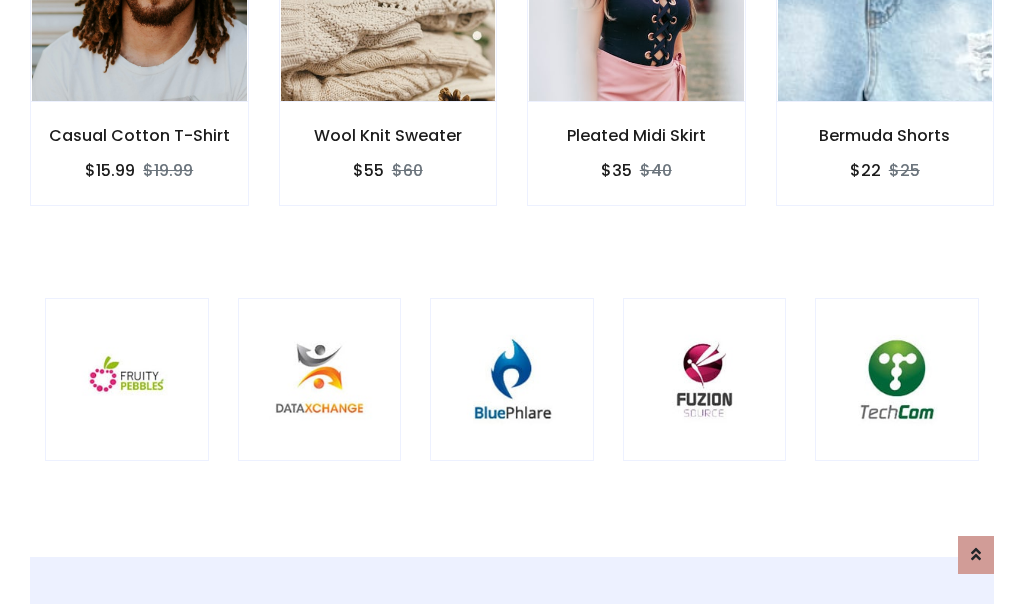 click at bounding box center (512, 380) 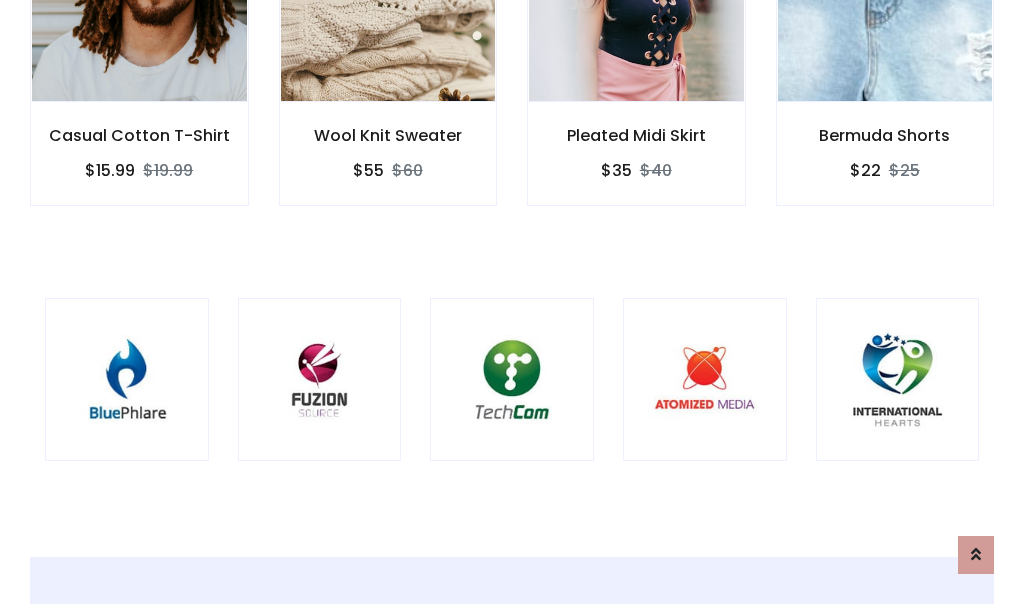 click at bounding box center (512, 380) 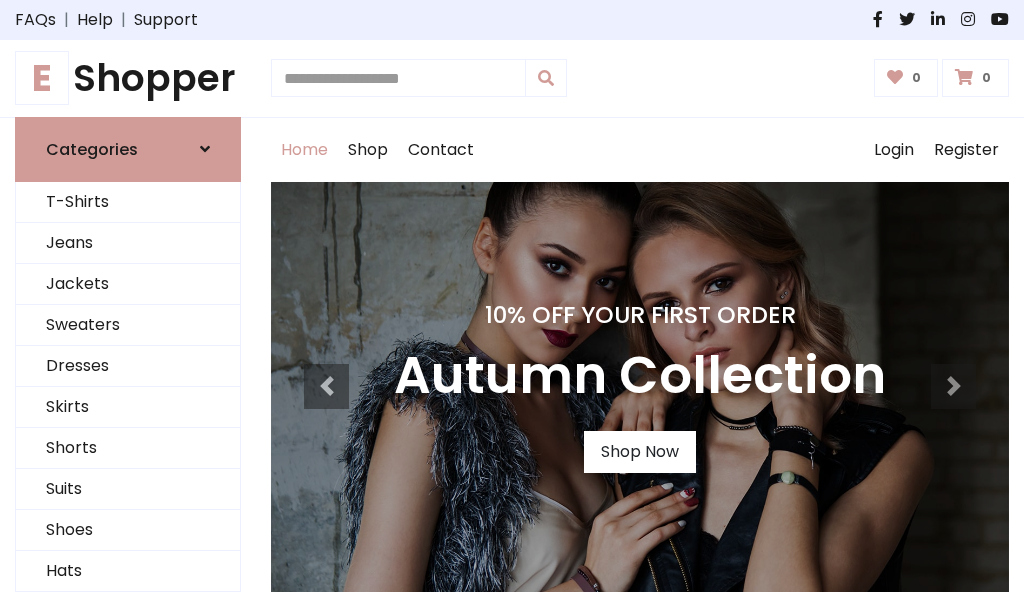 scroll, scrollTop: 0, scrollLeft: 0, axis: both 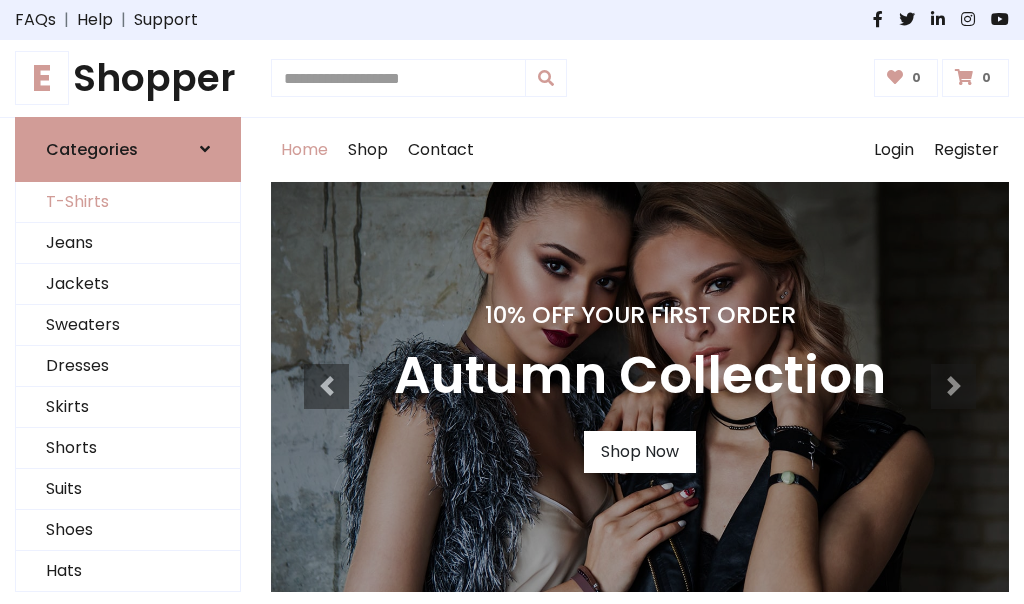 click on "T-Shirts" at bounding box center (128, 202) 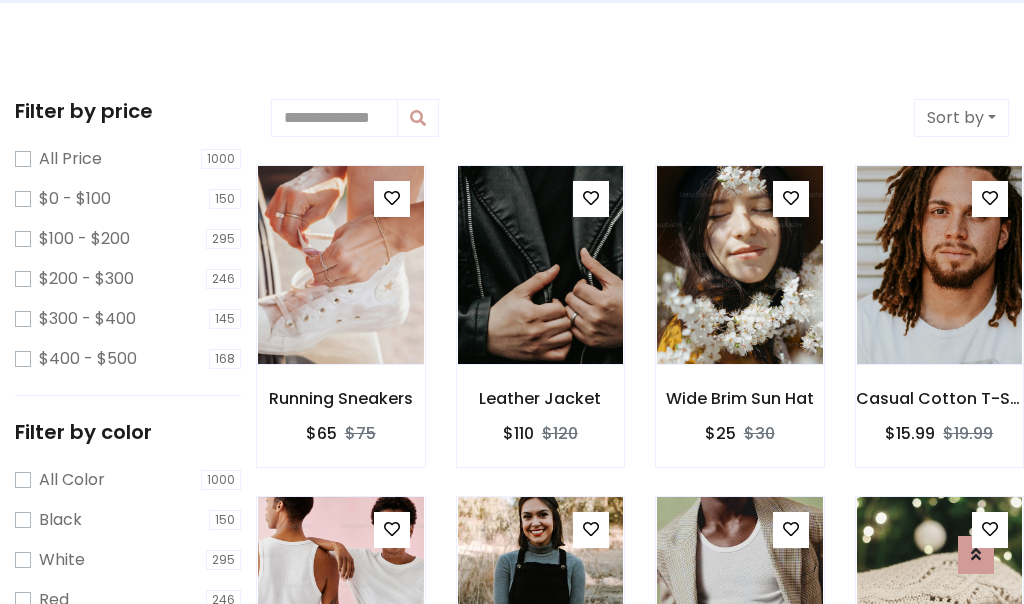 scroll, scrollTop: 0, scrollLeft: 0, axis: both 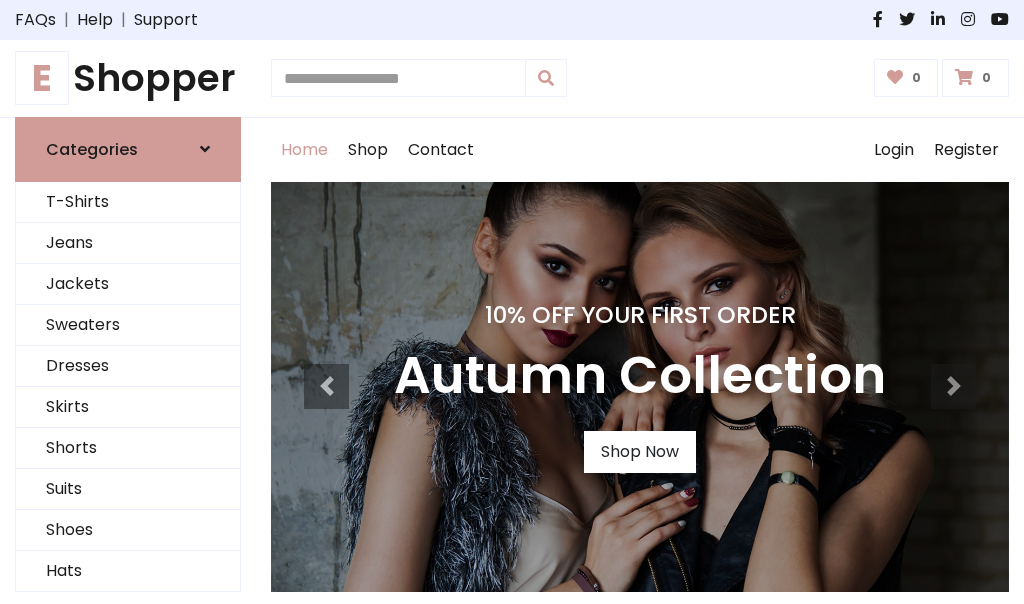 click on "E Shopper" at bounding box center (128, 78) 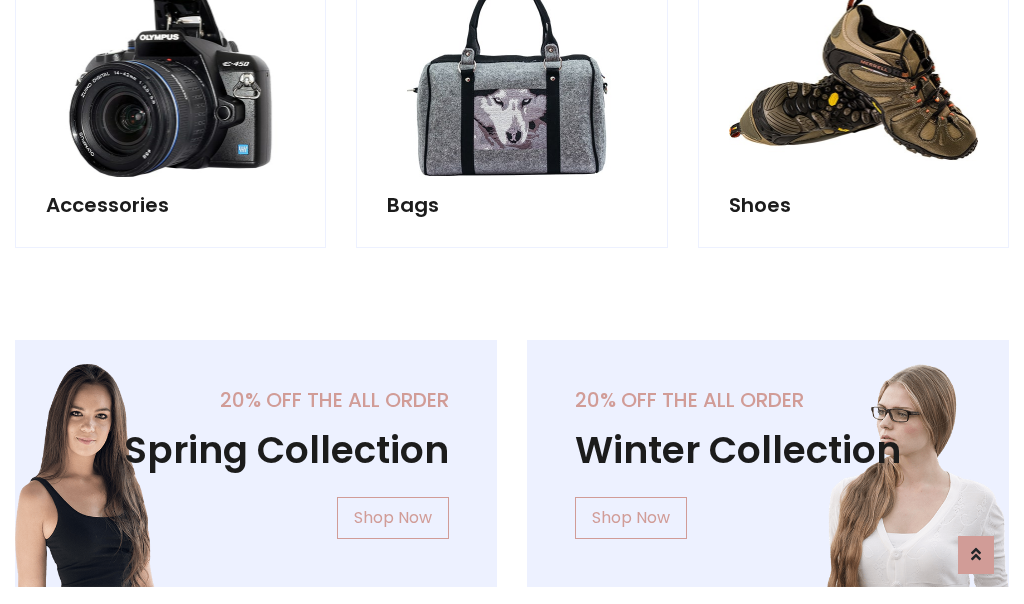 scroll, scrollTop: 1943, scrollLeft: 0, axis: vertical 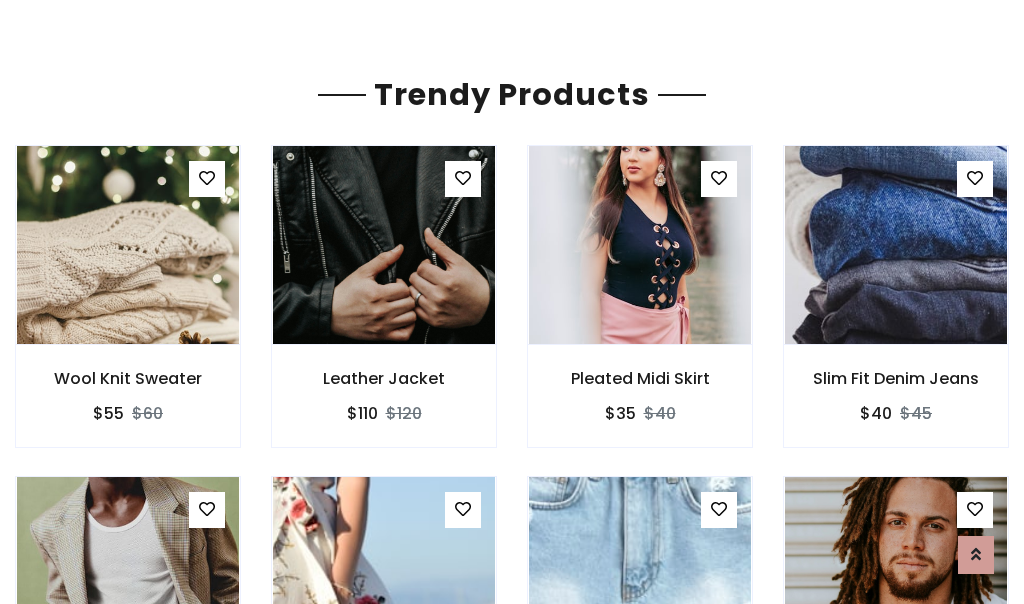 click on "Shop" at bounding box center (368, -1793) 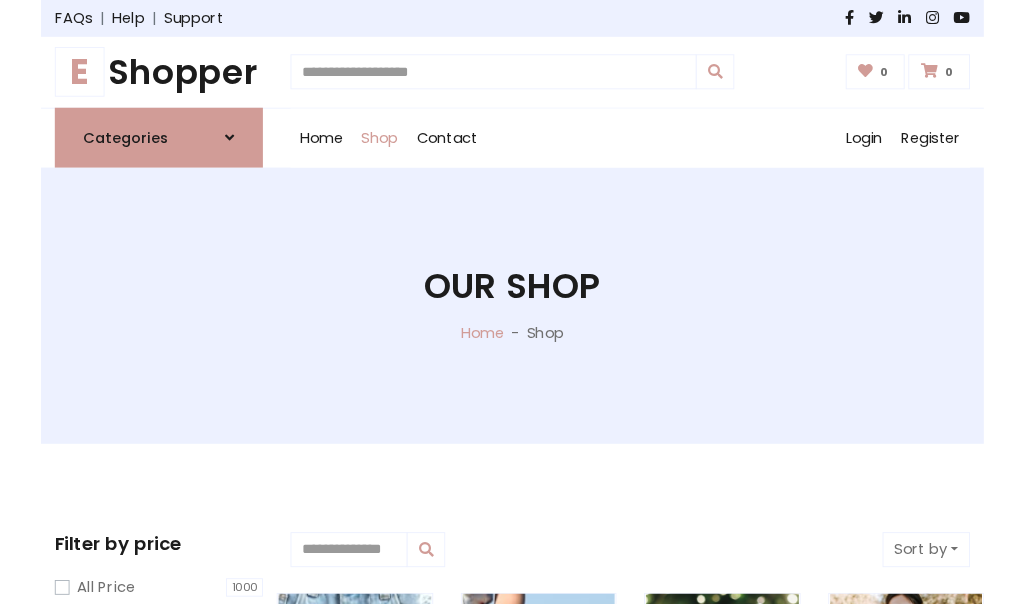 scroll, scrollTop: 0, scrollLeft: 0, axis: both 